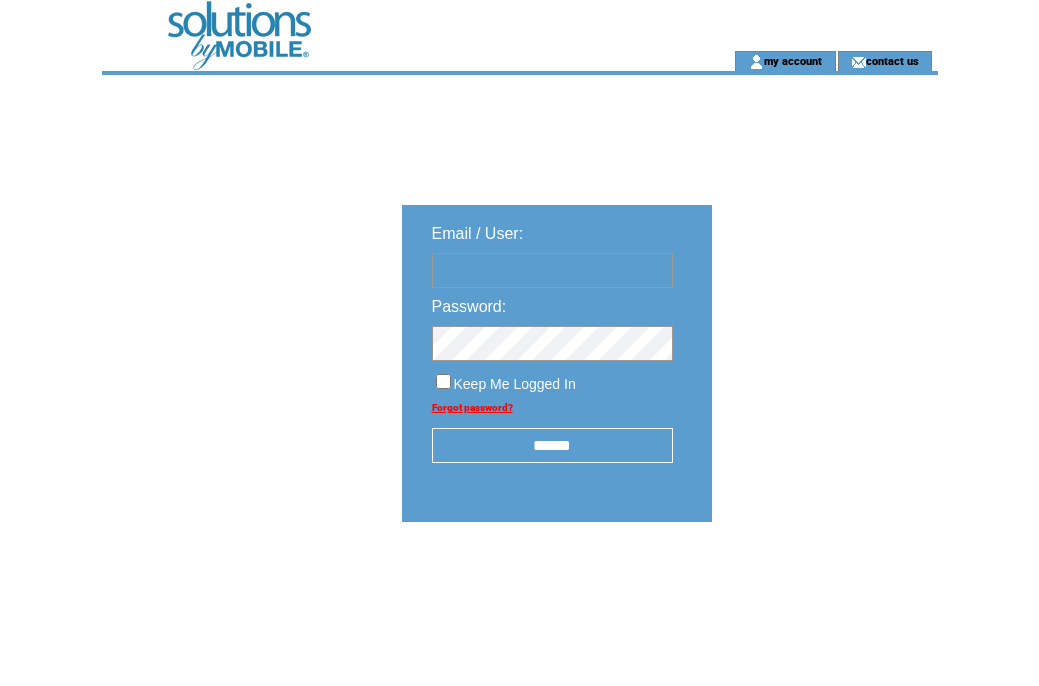 scroll, scrollTop: 0, scrollLeft: 0, axis: both 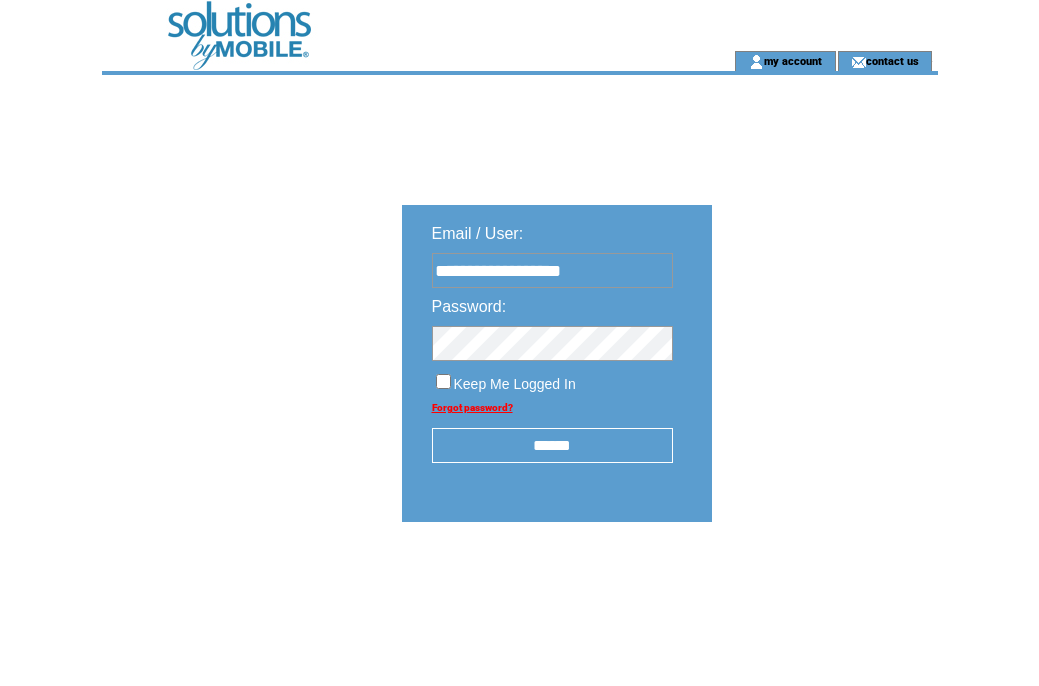type on "**********" 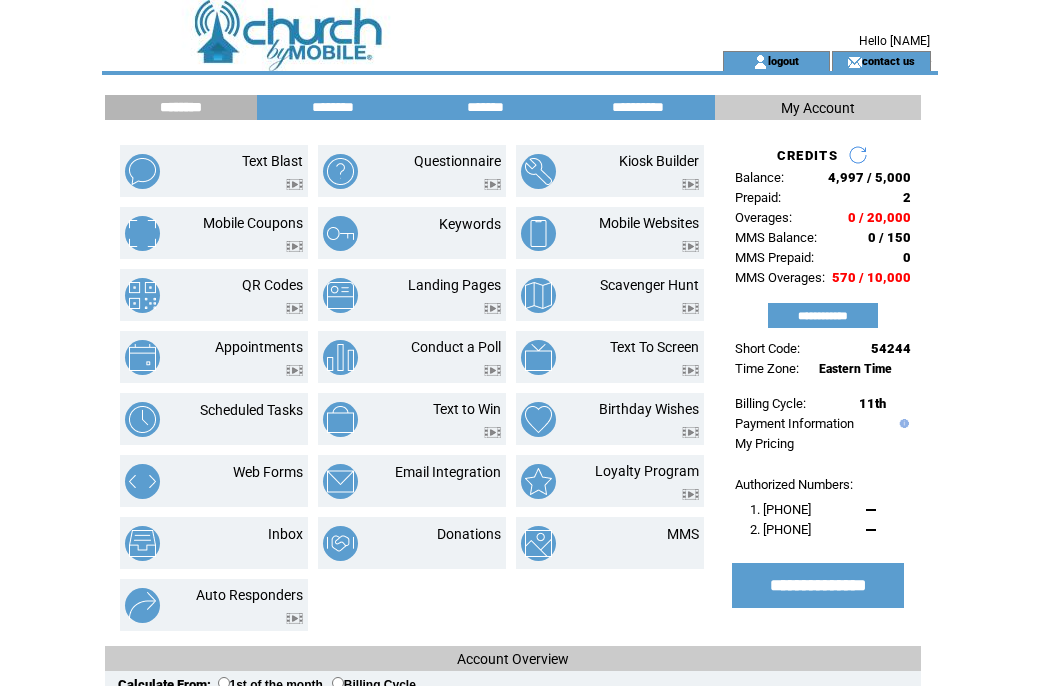 scroll, scrollTop: 0, scrollLeft: 0, axis: both 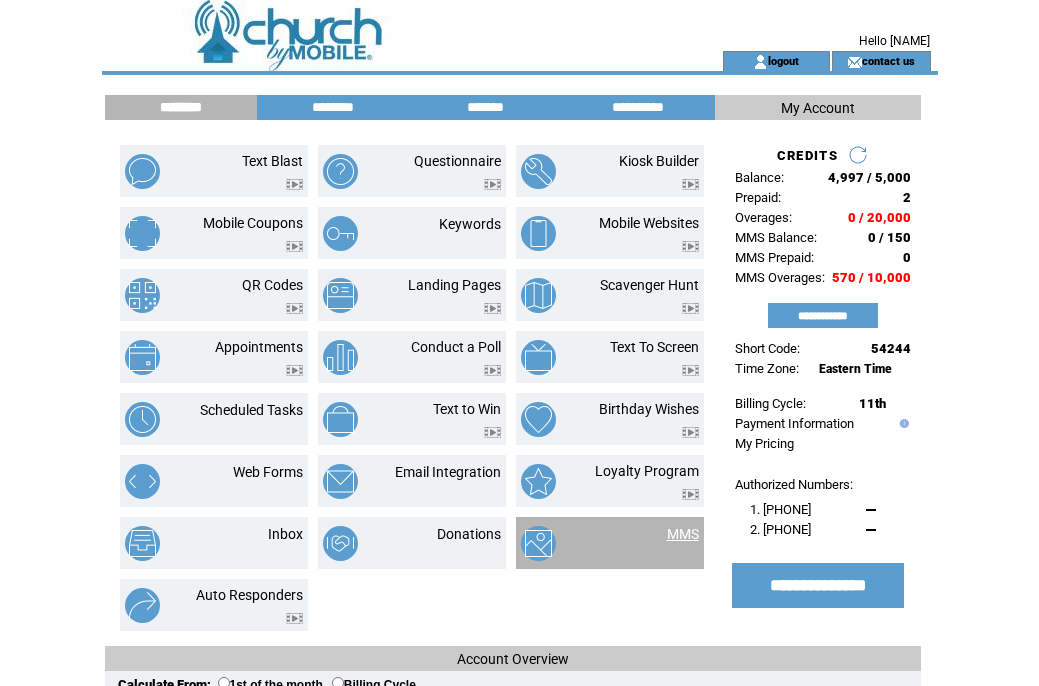 click on "MMS" at bounding box center [683, 534] 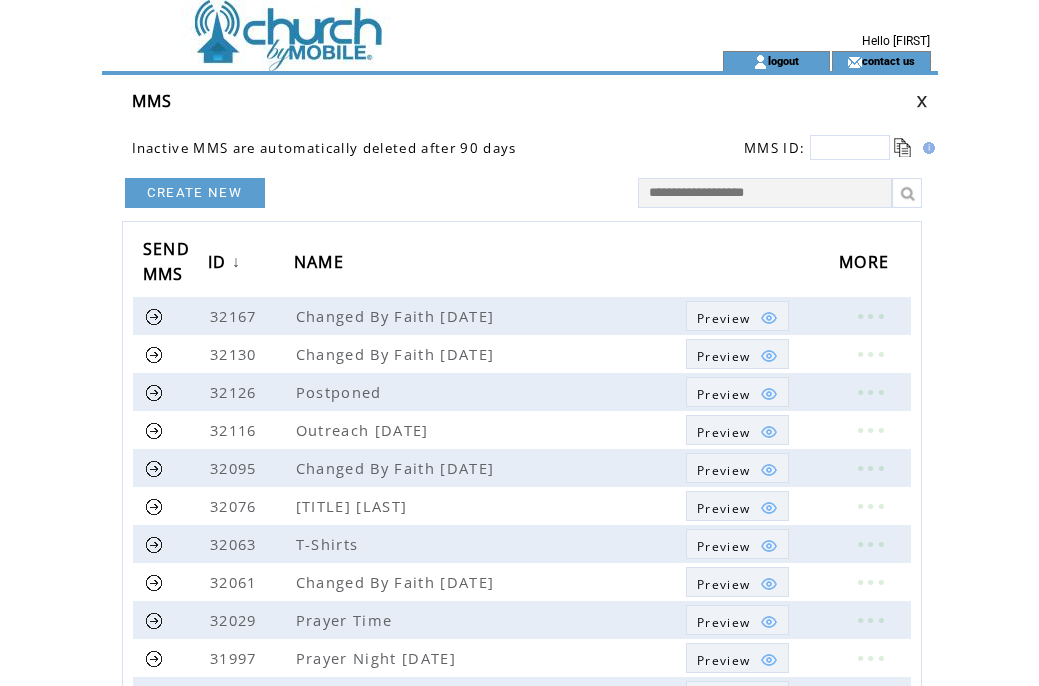 scroll, scrollTop: 0, scrollLeft: 0, axis: both 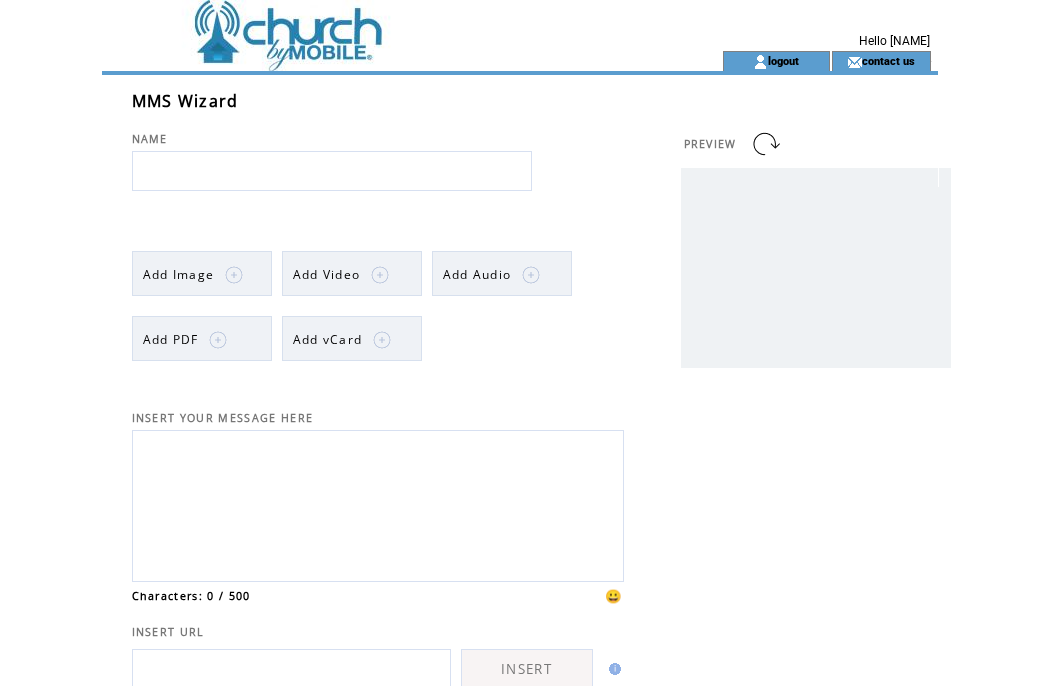 click on "Add Image" at bounding box center [179, 274] 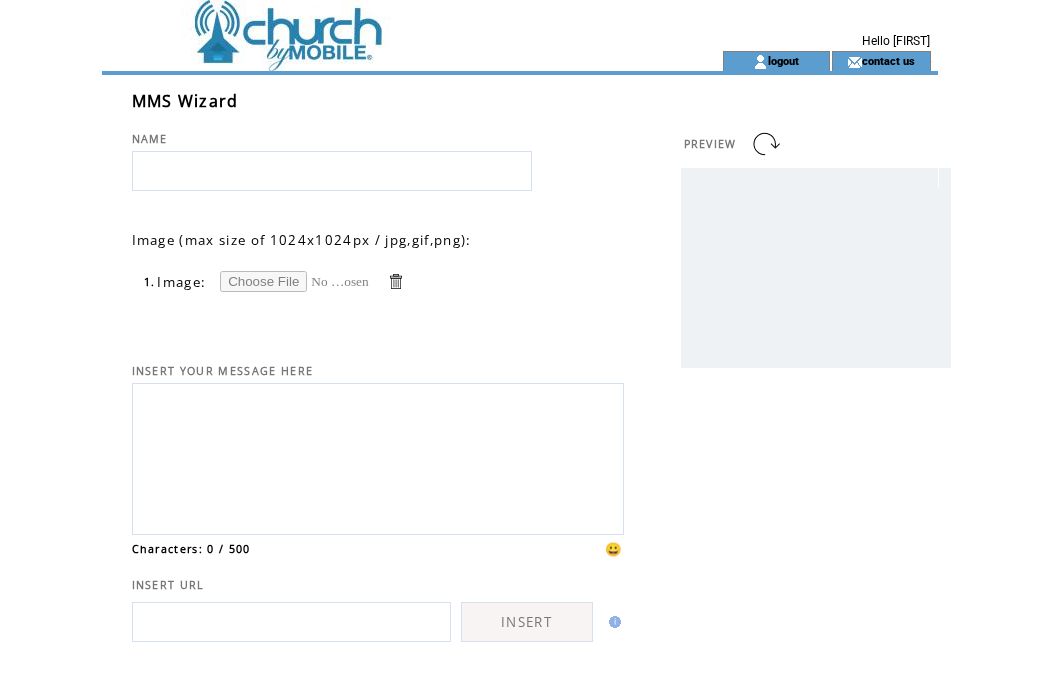 scroll, scrollTop: 0, scrollLeft: 0, axis: both 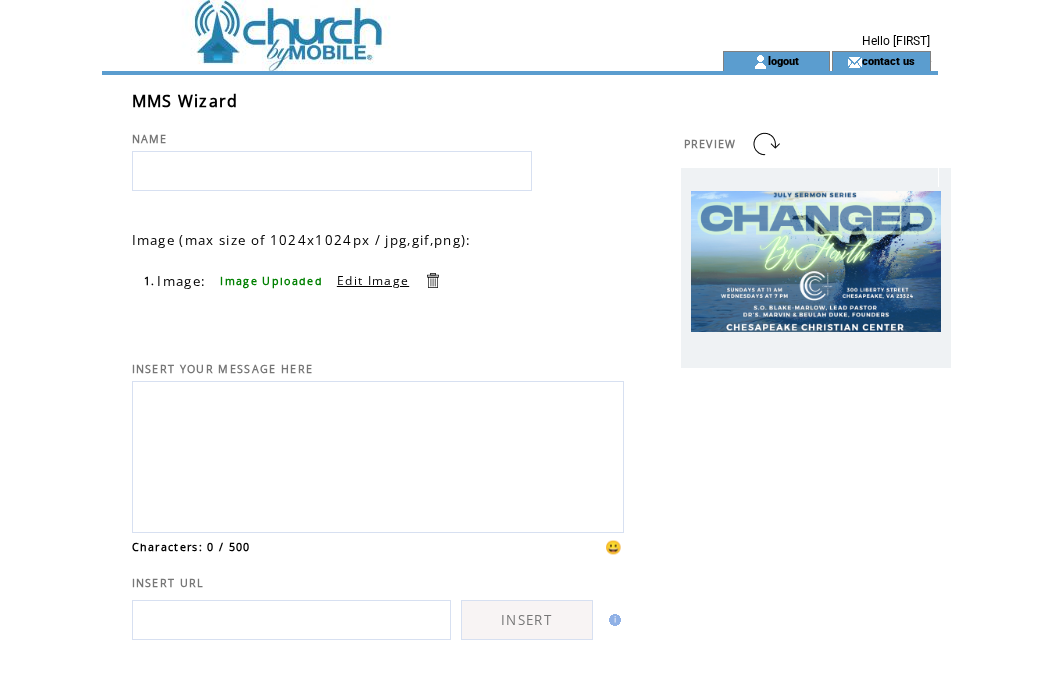 click at bounding box center (332, 171) 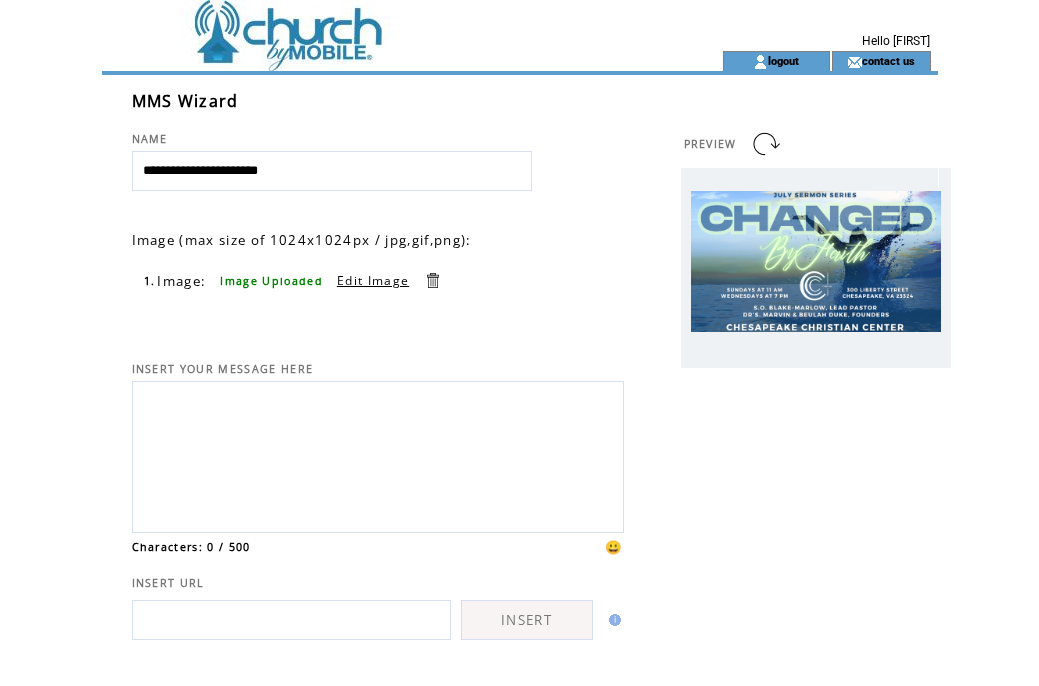type on "**********" 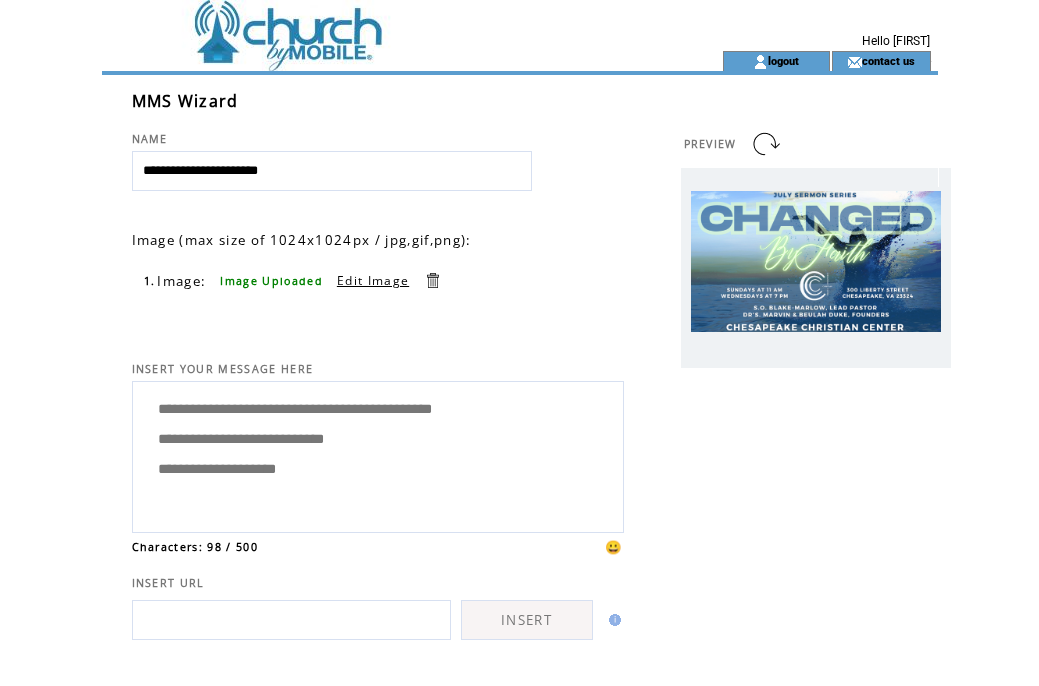 click on "**********" at bounding box center (378, 454) 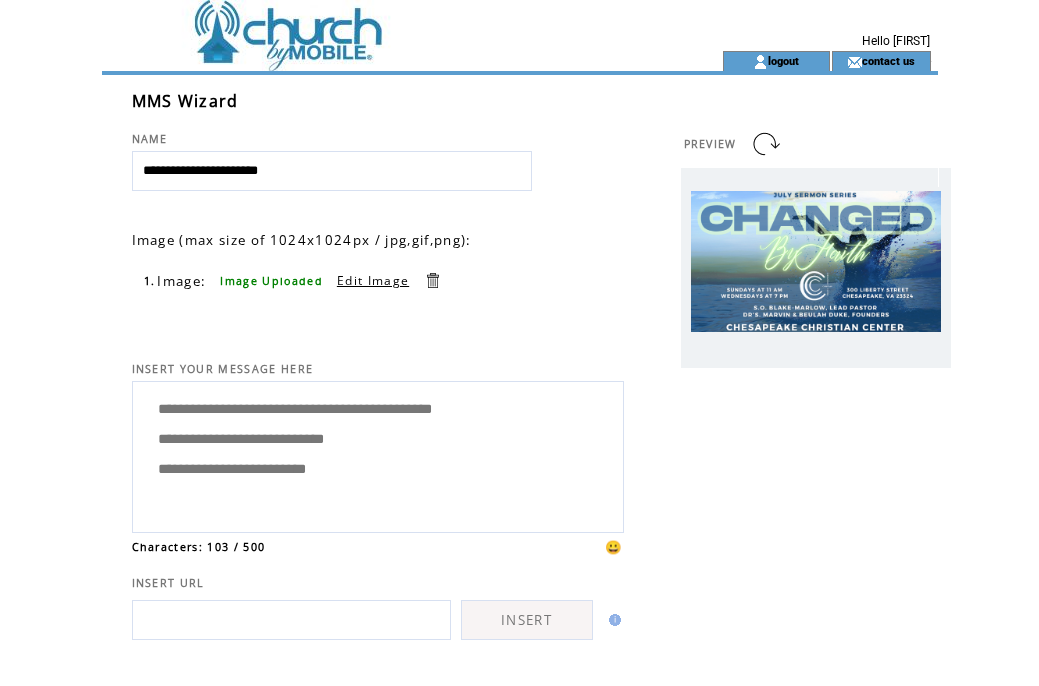 click on "**********" at bounding box center (378, 454) 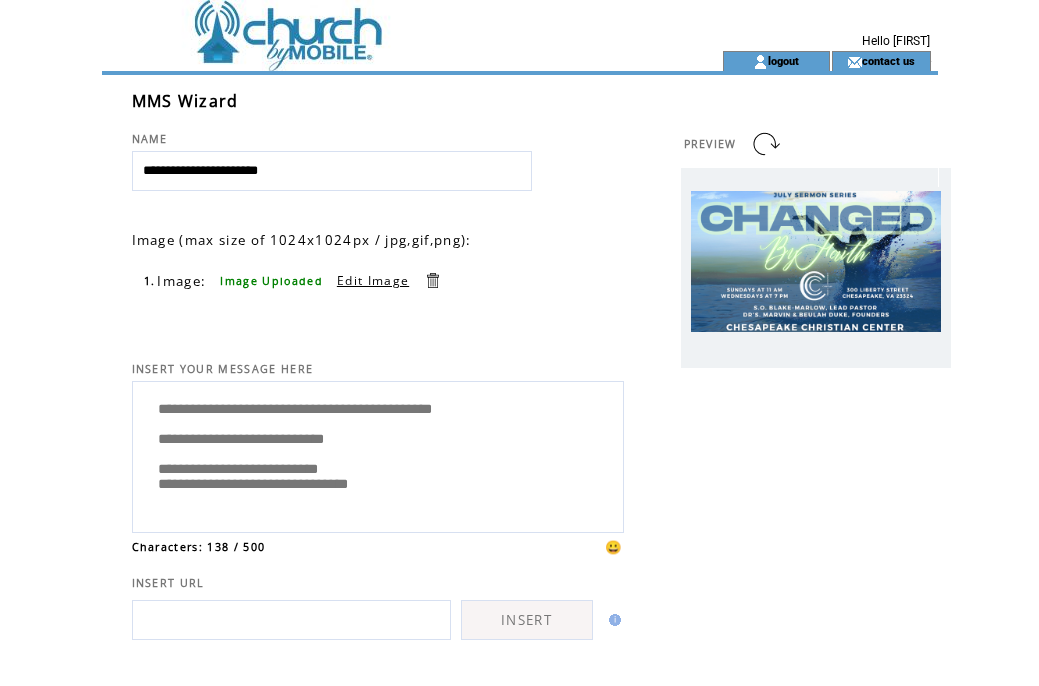 click on "**********" at bounding box center (378, 454) 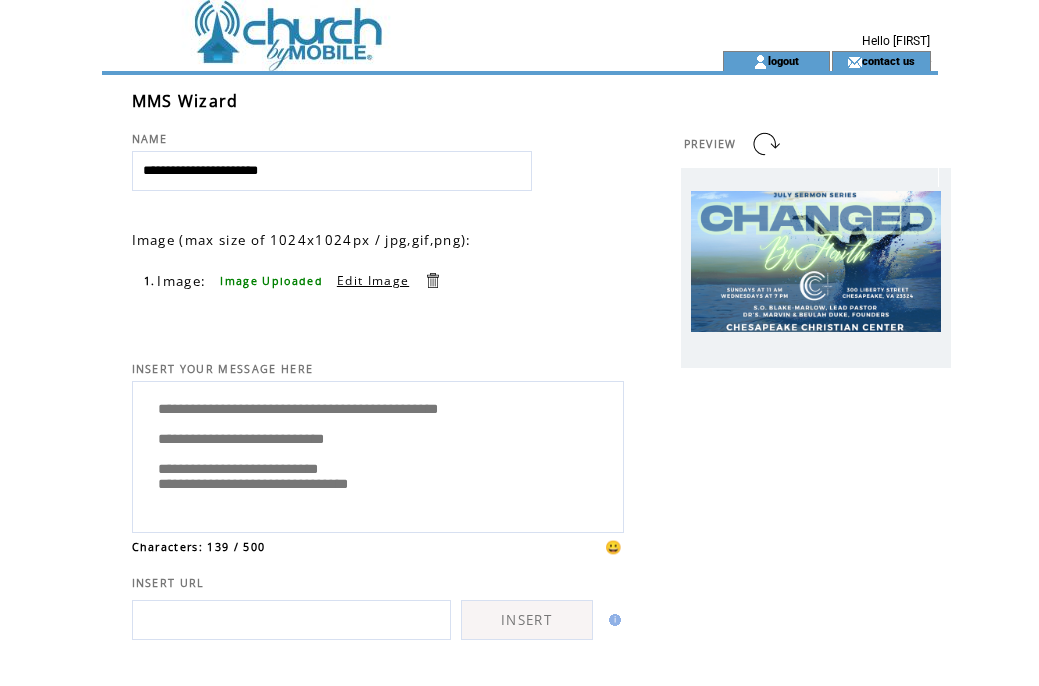 click on "**********" at bounding box center (378, 454) 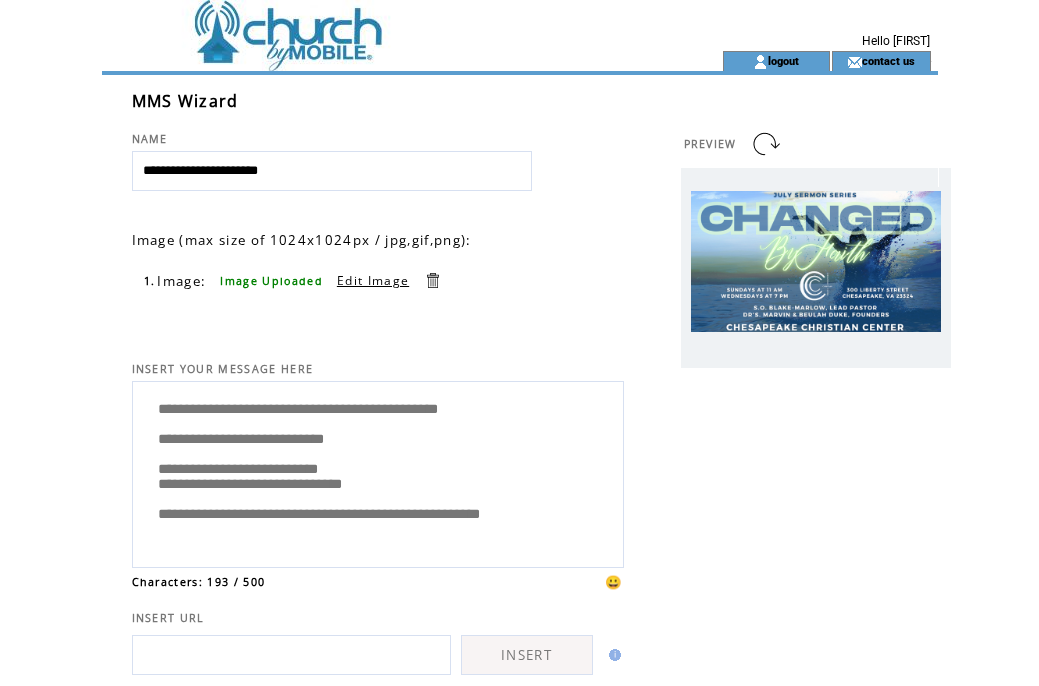 scroll, scrollTop: 40, scrollLeft: 0, axis: vertical 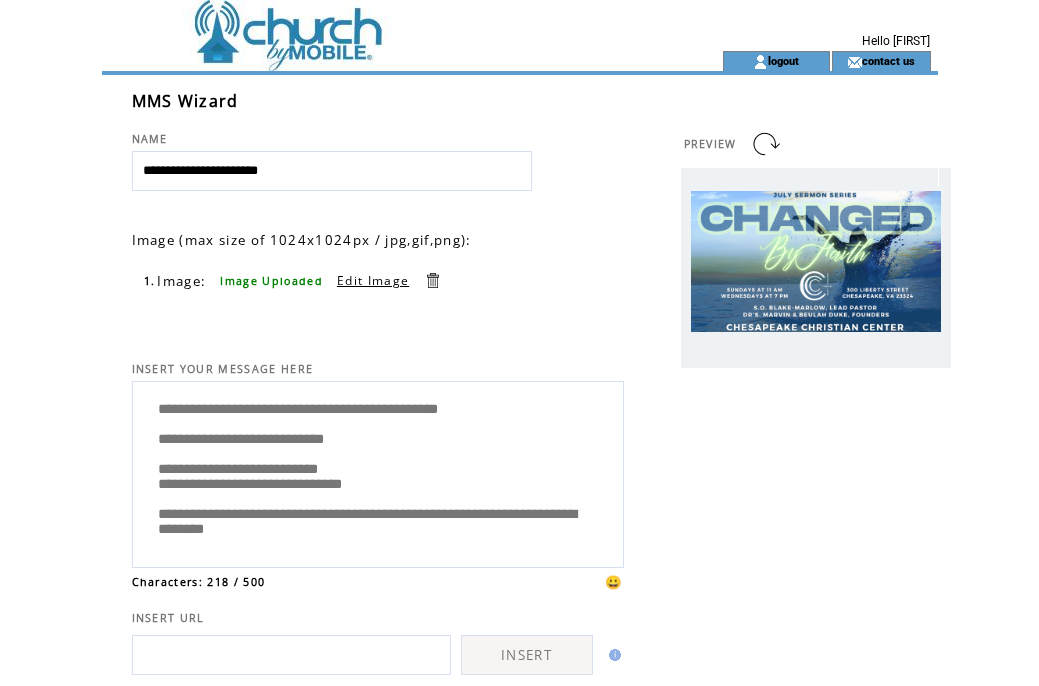 click on "**********" at bounding box center [378, 472] 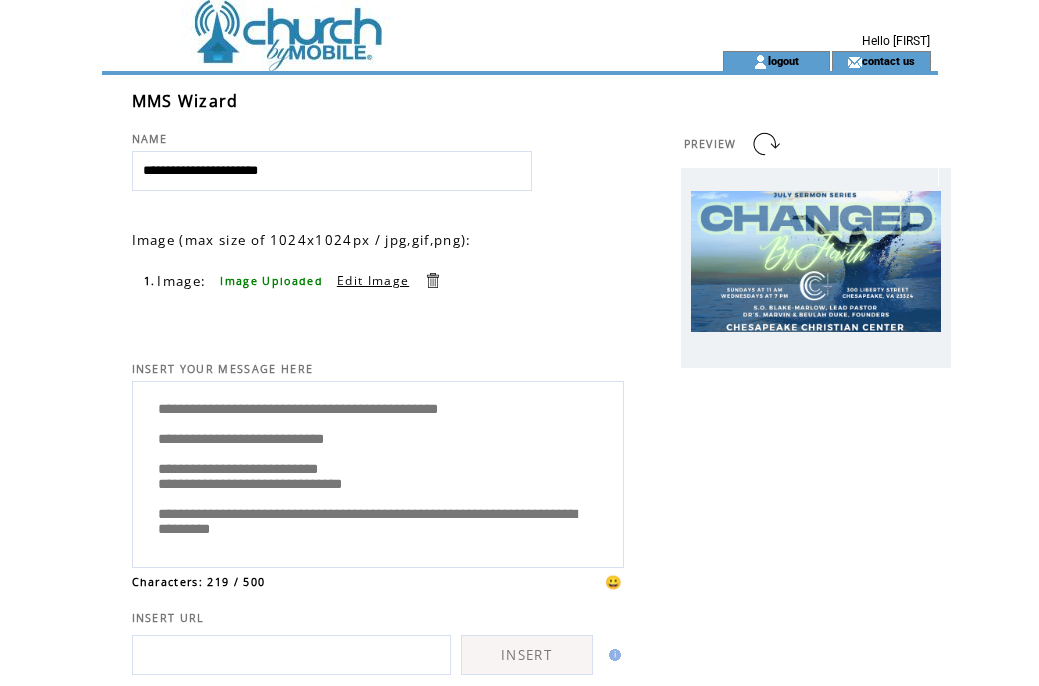 click on "**********" at bounding box center (378, 472) 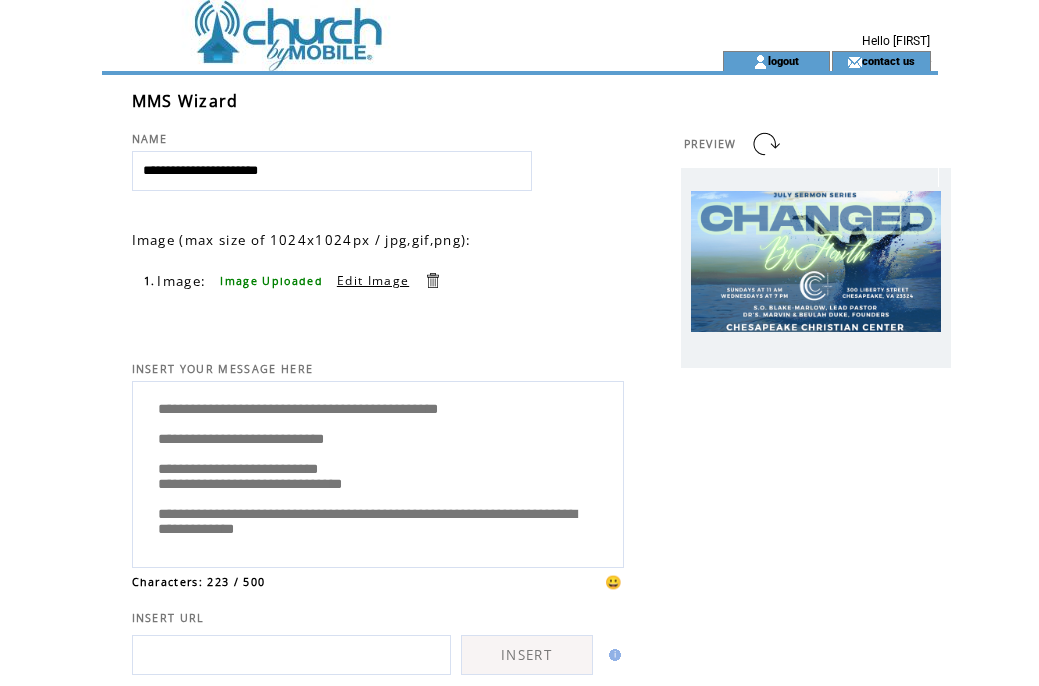 scroll, scrollTop: 40, scrollLeft: 0, axis: vertical 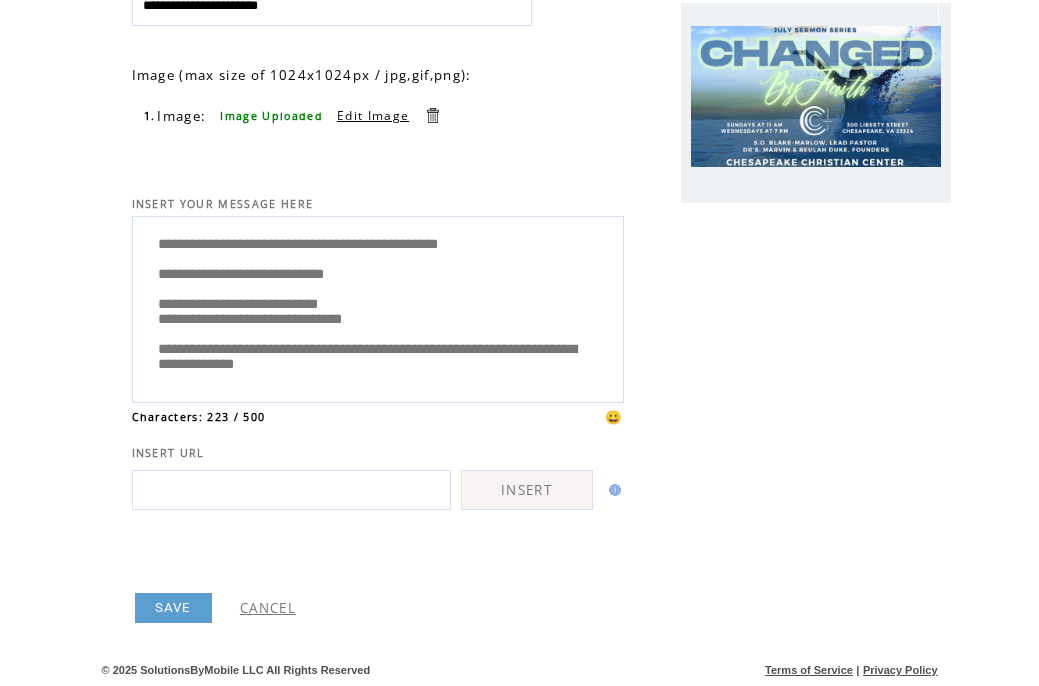 type on "**********" 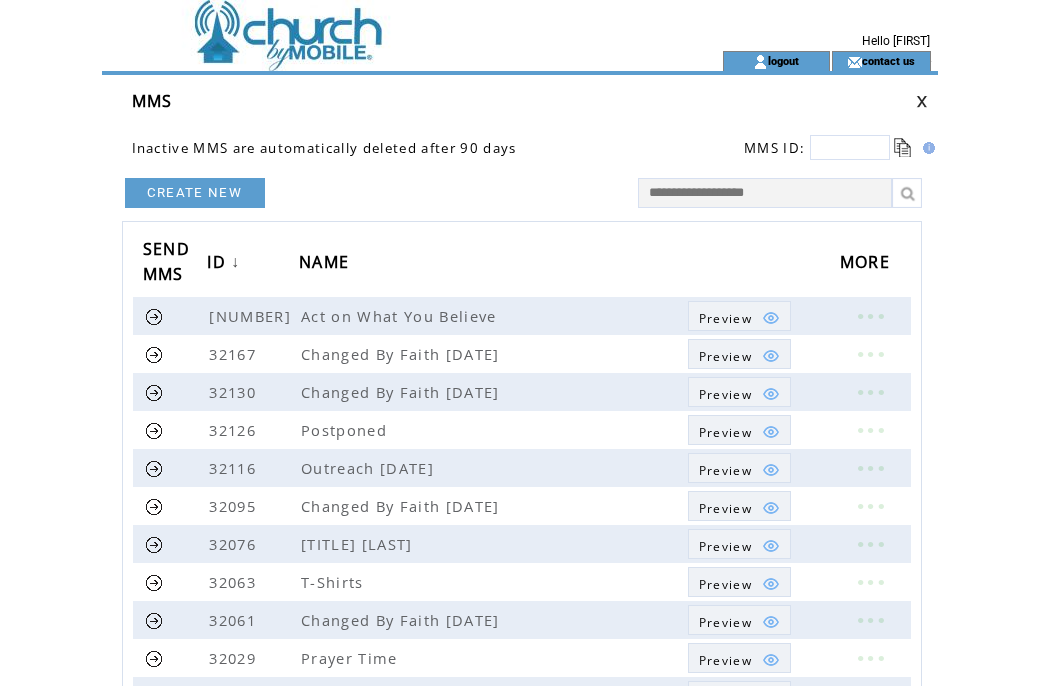 scroll, scrollTop: 0, scrollLeft: 0, axis: both 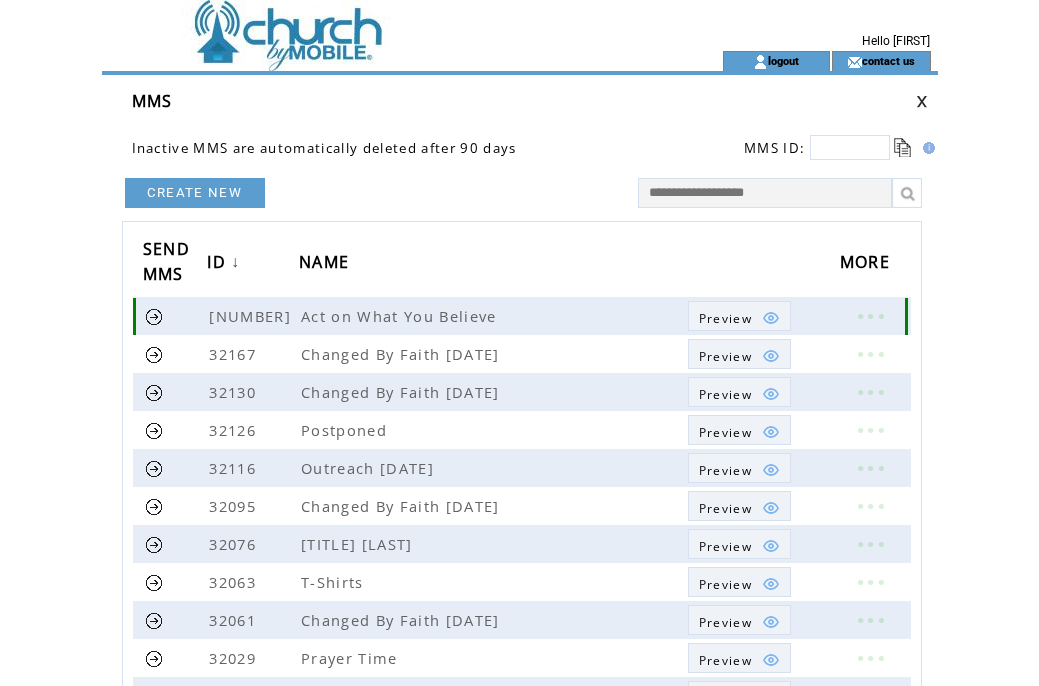 click at bounding box center (154, 316) 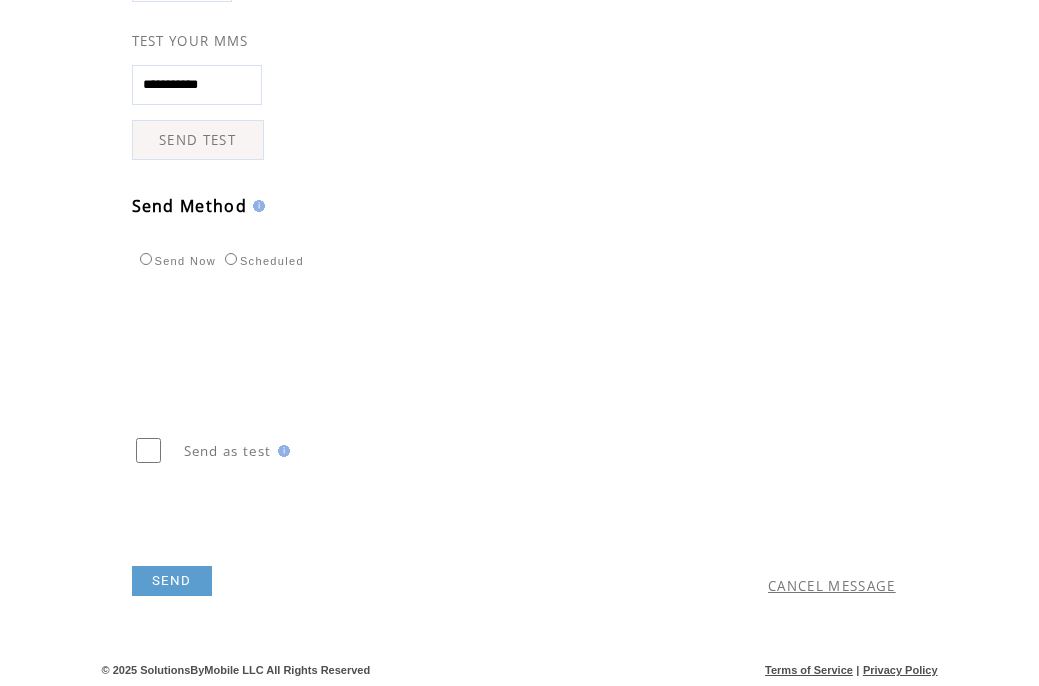 scroll, scrollTop: 536, scrollLeft: 0, axis: vertical 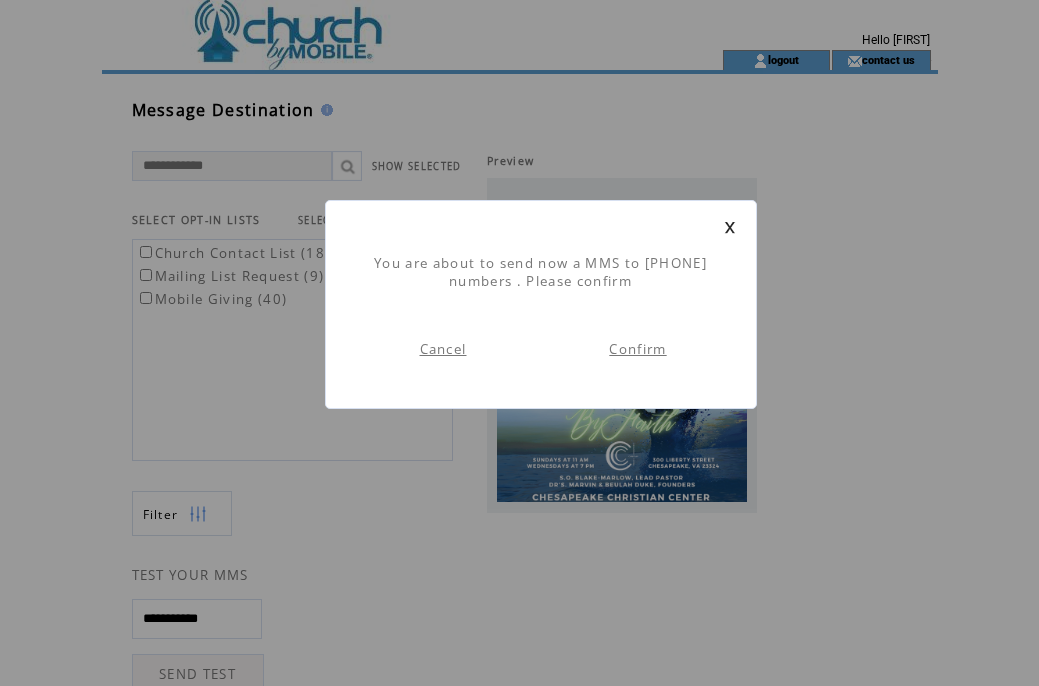 click on "Confirm" at bounding box center [637, 349] 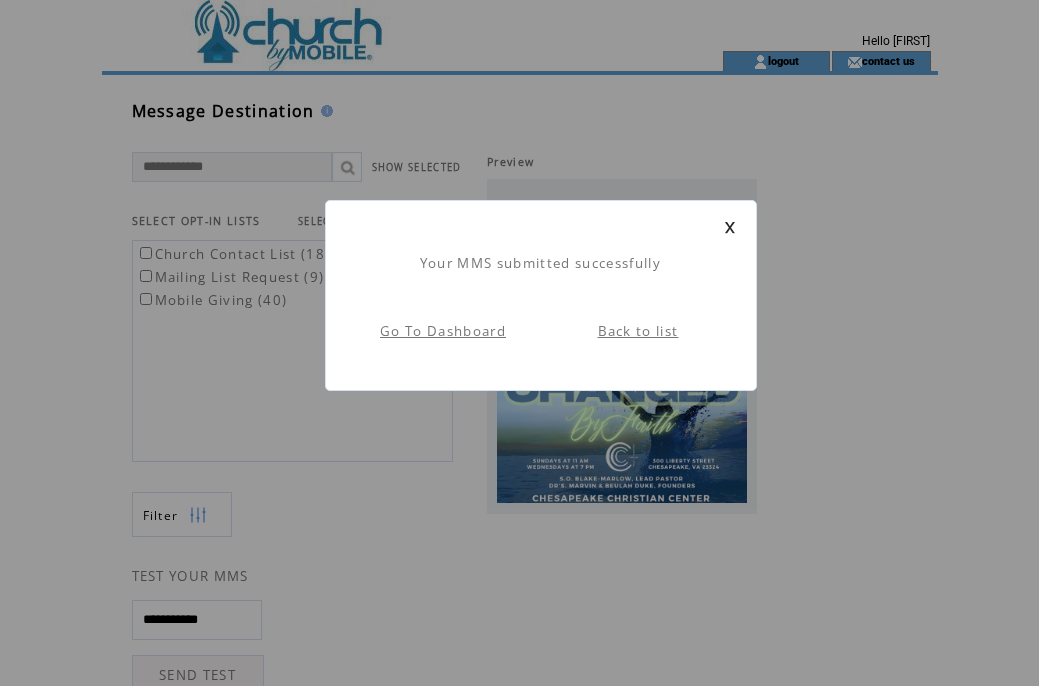 scroll, scrollTop: 1, scrollLeft: 0, axis: vertical 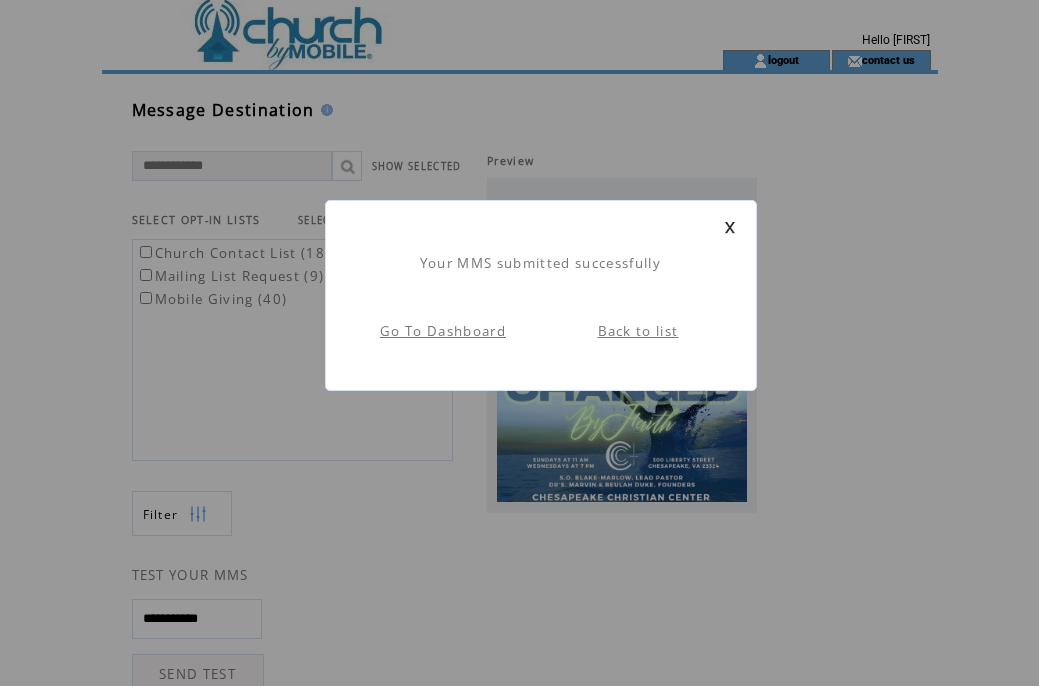click at bounding box center (730, 227) 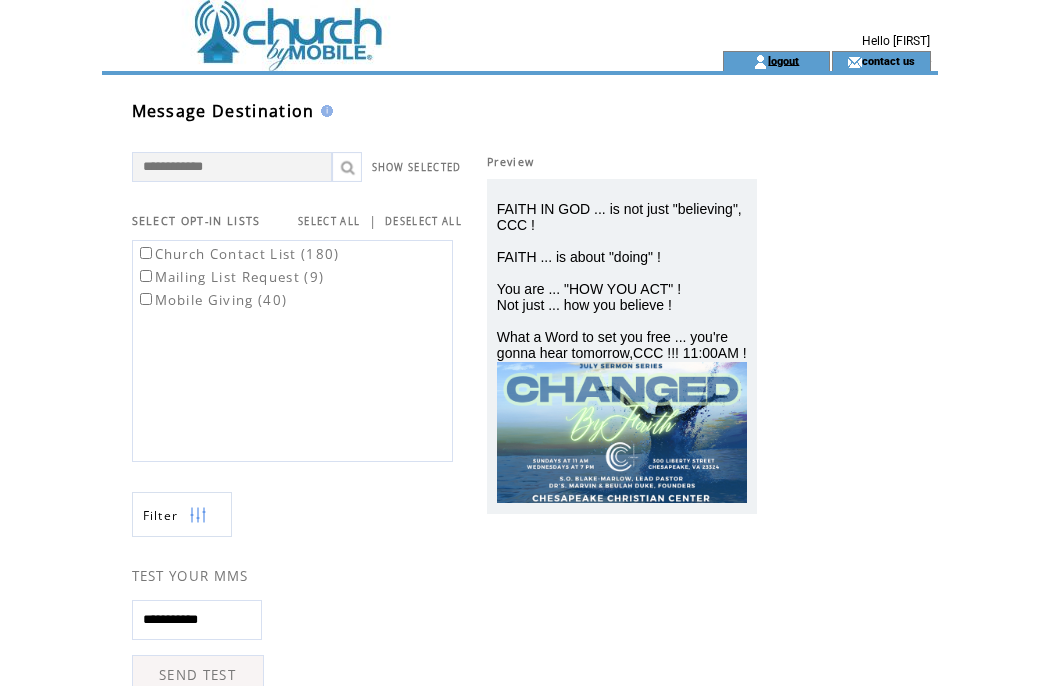 click on "logout" at bounding box center (783, 60) 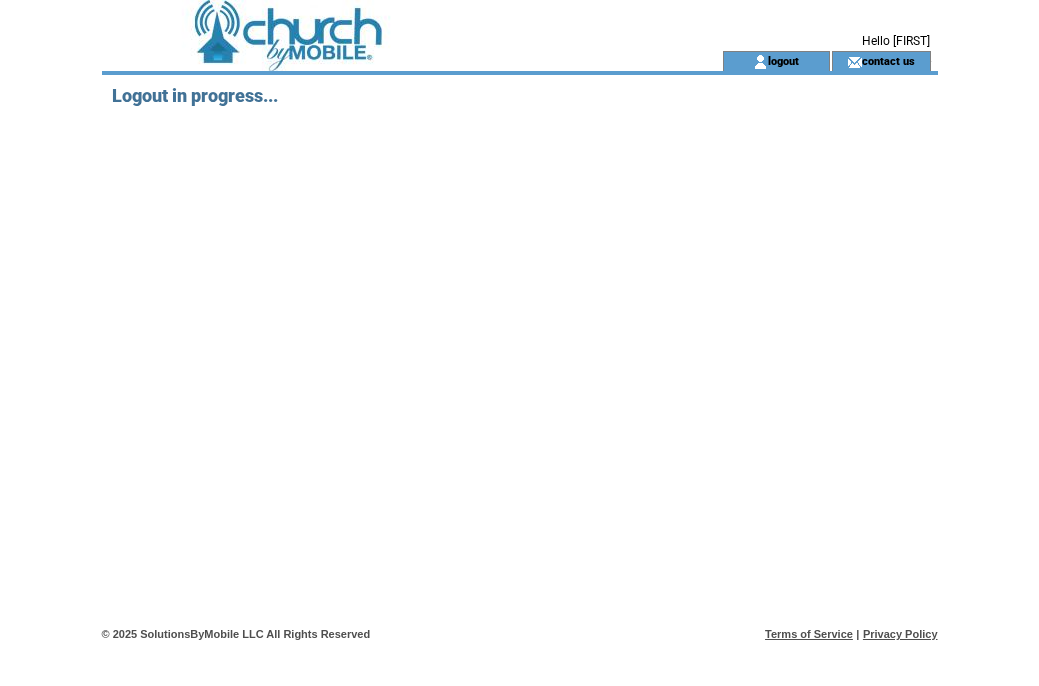 scroll, scrollTop: 0, scrollLeft: 0, axis: both 